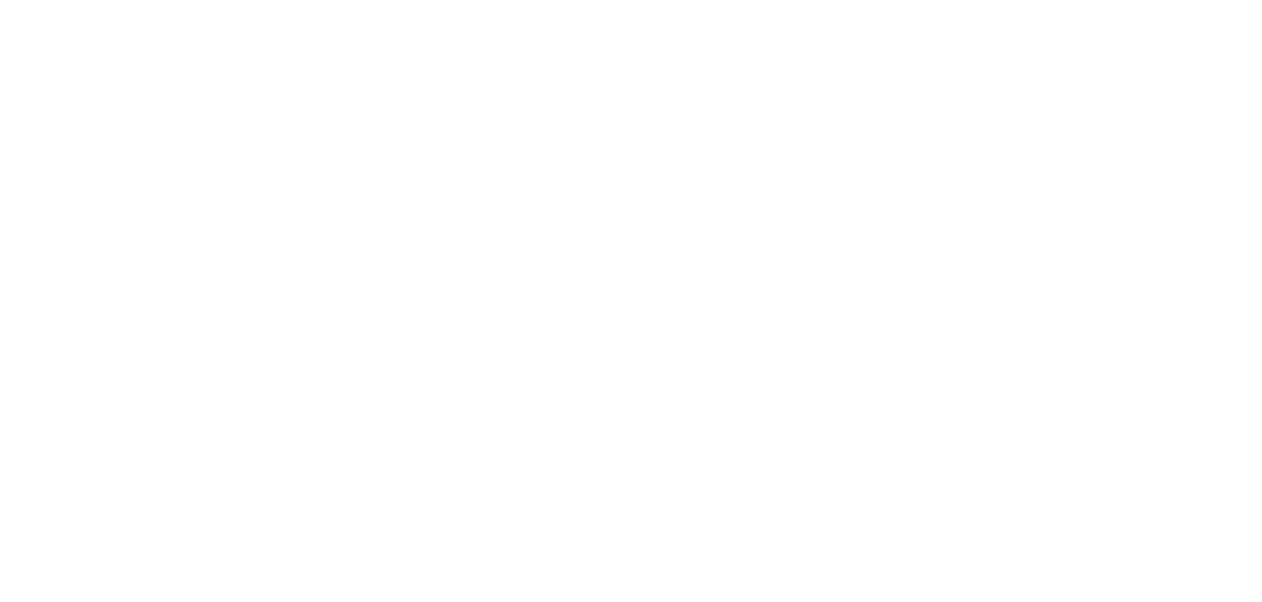 scroll, scrollTop: 0, scrollLeft: 0, axis: both 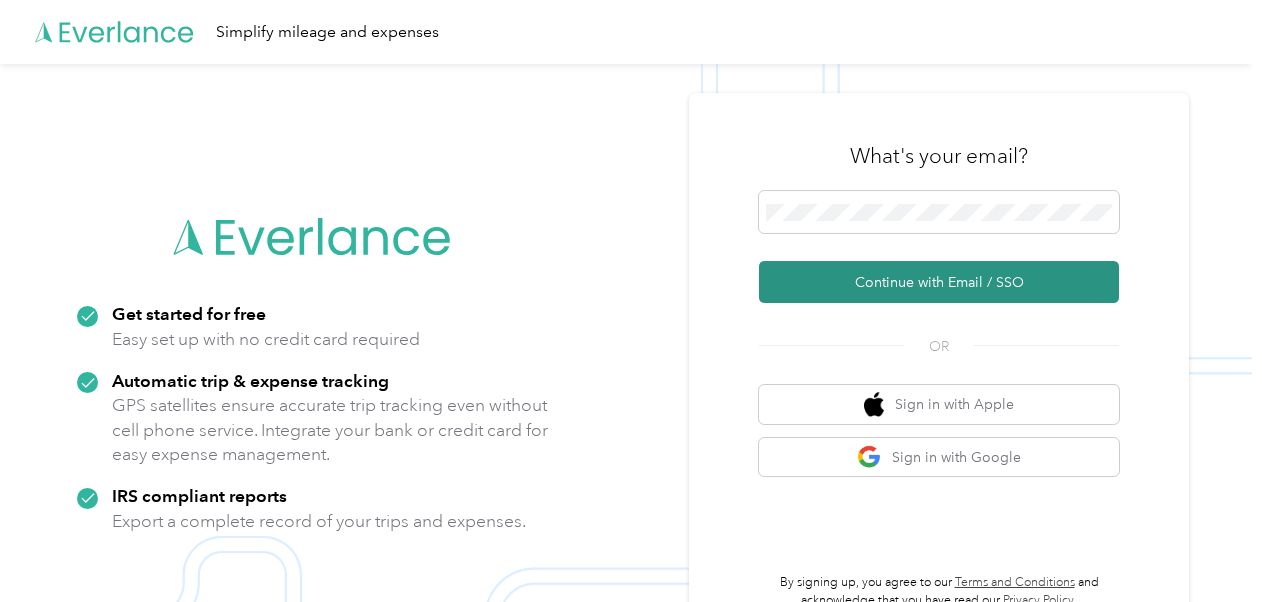 click on "Continue with Email / SSO" at bounding box center [939, 282] 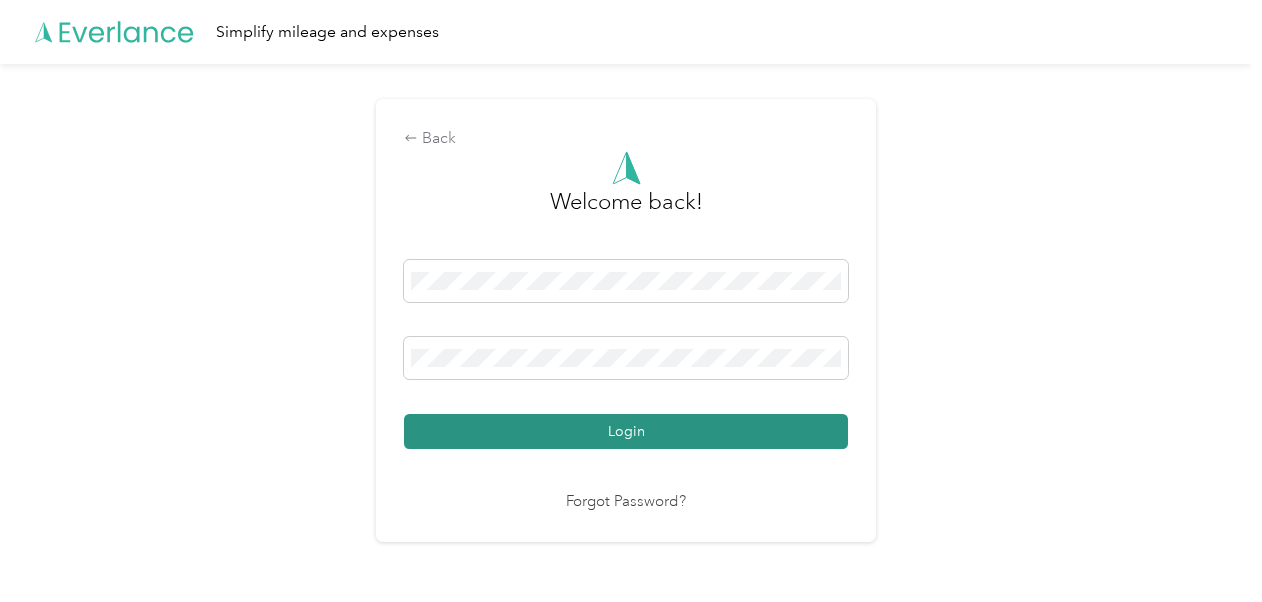 click on "Login" at bounding box center (626, 431) 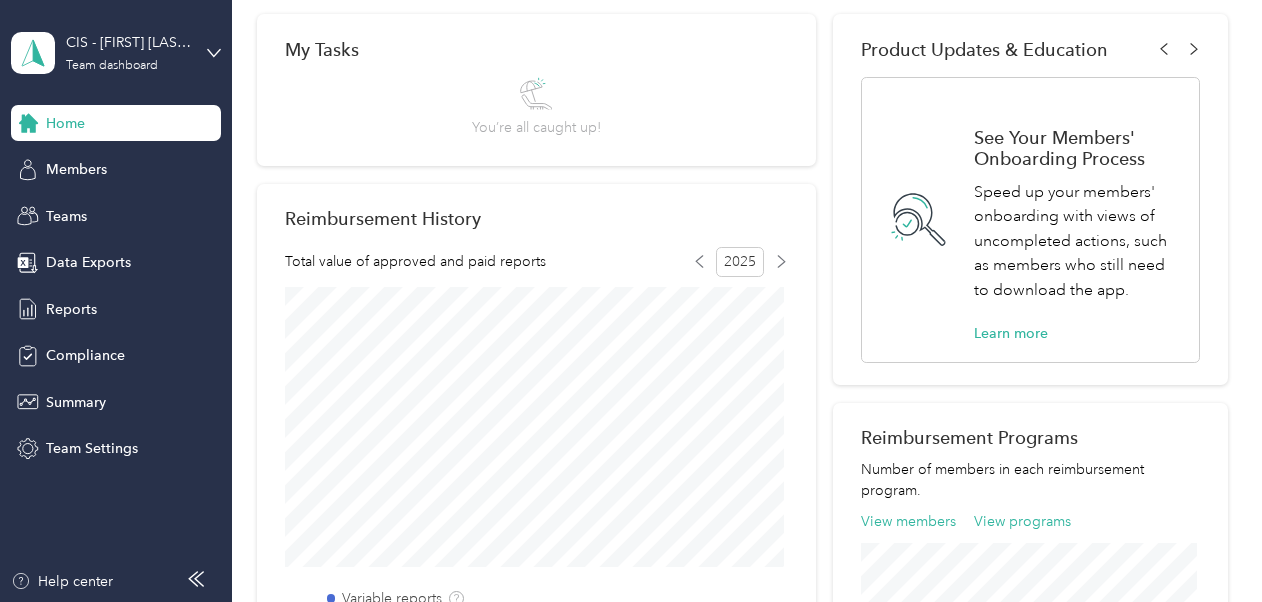 scroll, scrollTop: 320, scrollLeft: 0, axis: vertical 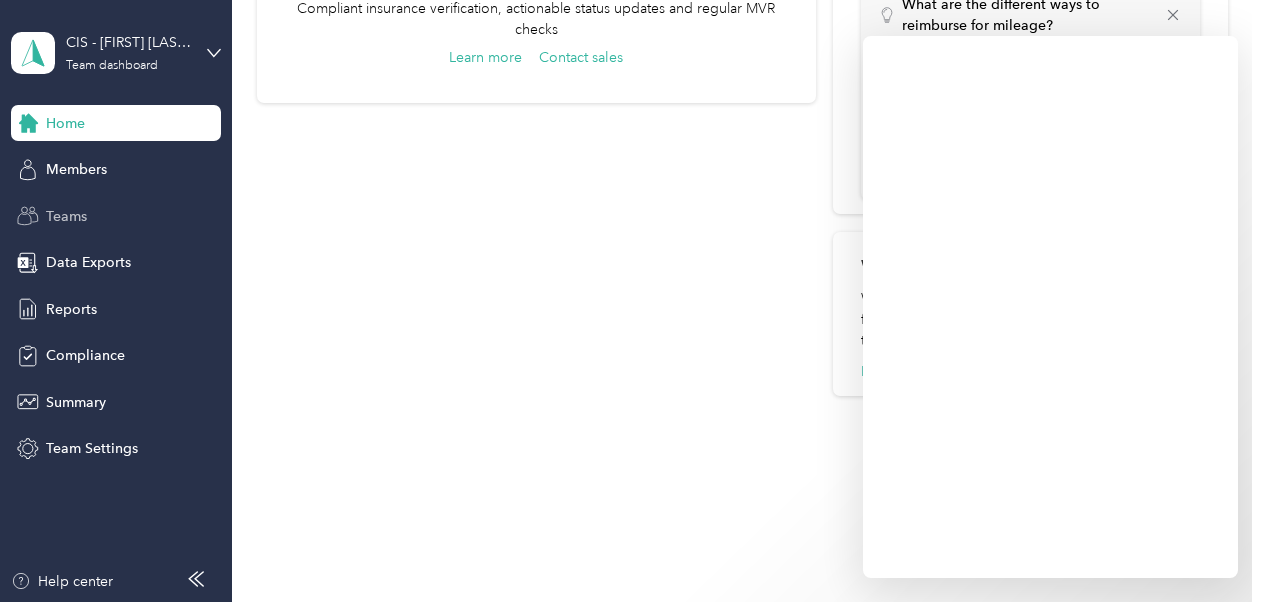 click on "Teams" at bounding box center (66, 216) 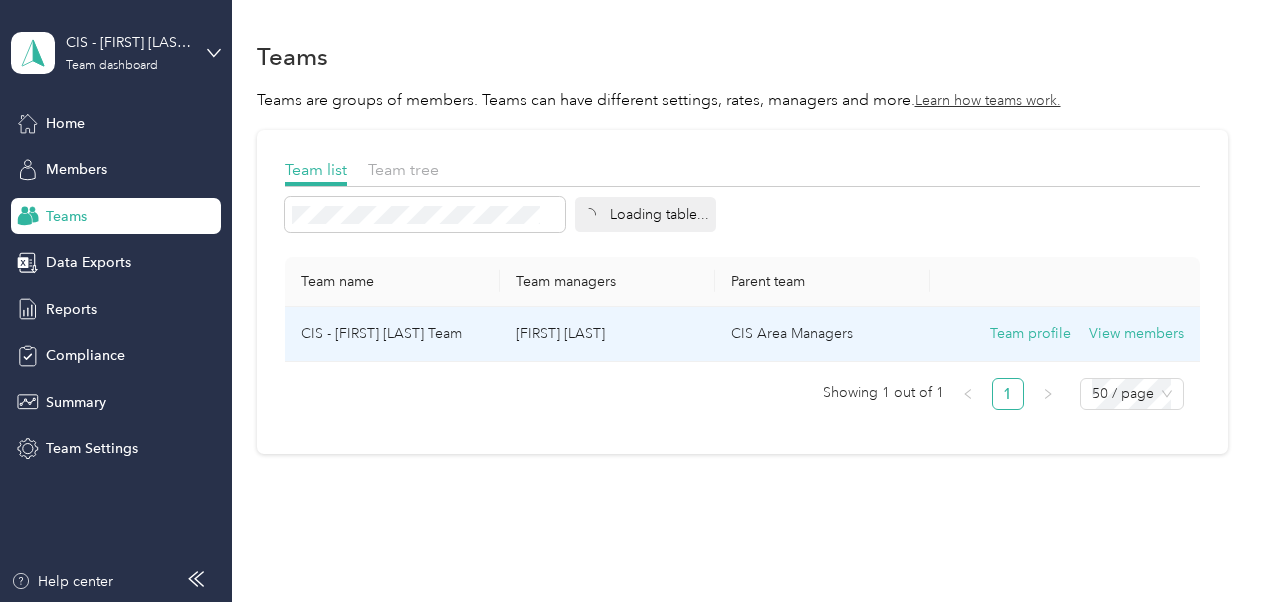 click on "CIS - [FIRST] [LAST] Team" at bounding box center [392, 334] 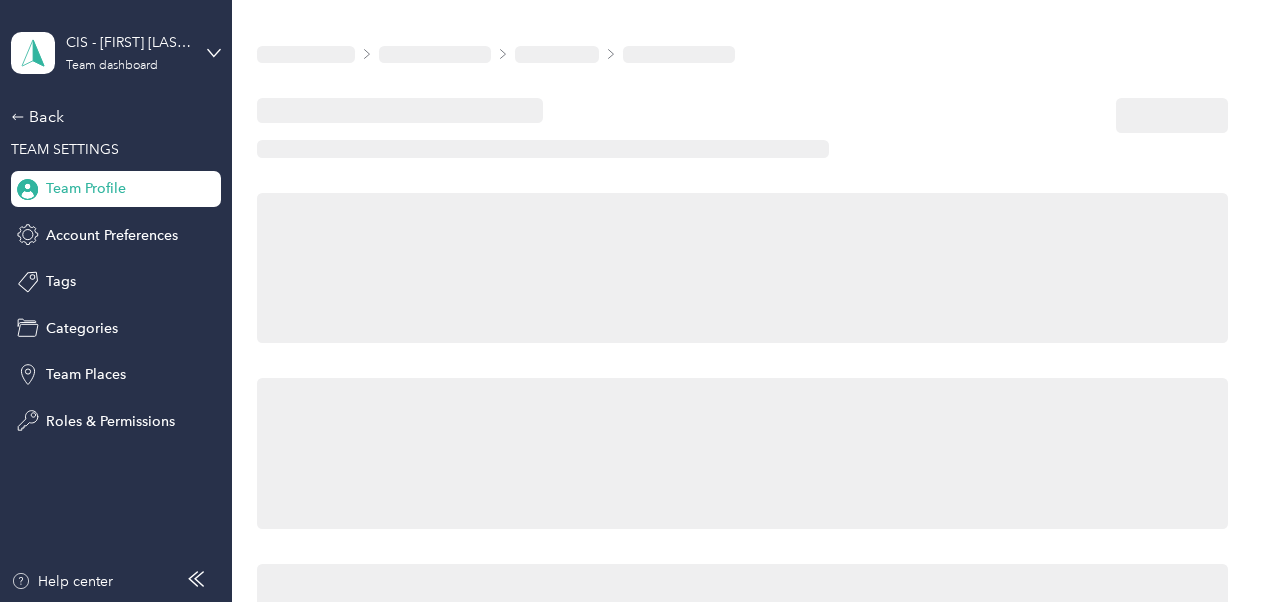 click at bounding box center (742, 268) 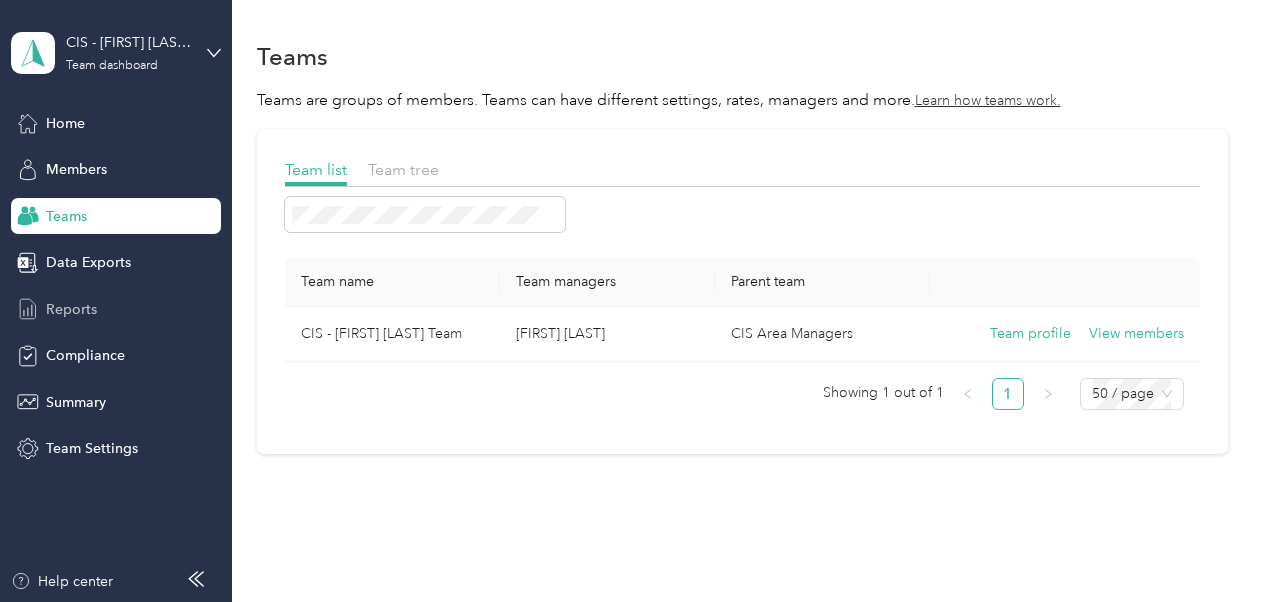 click on "Reports" at bounding box center [71, 309] 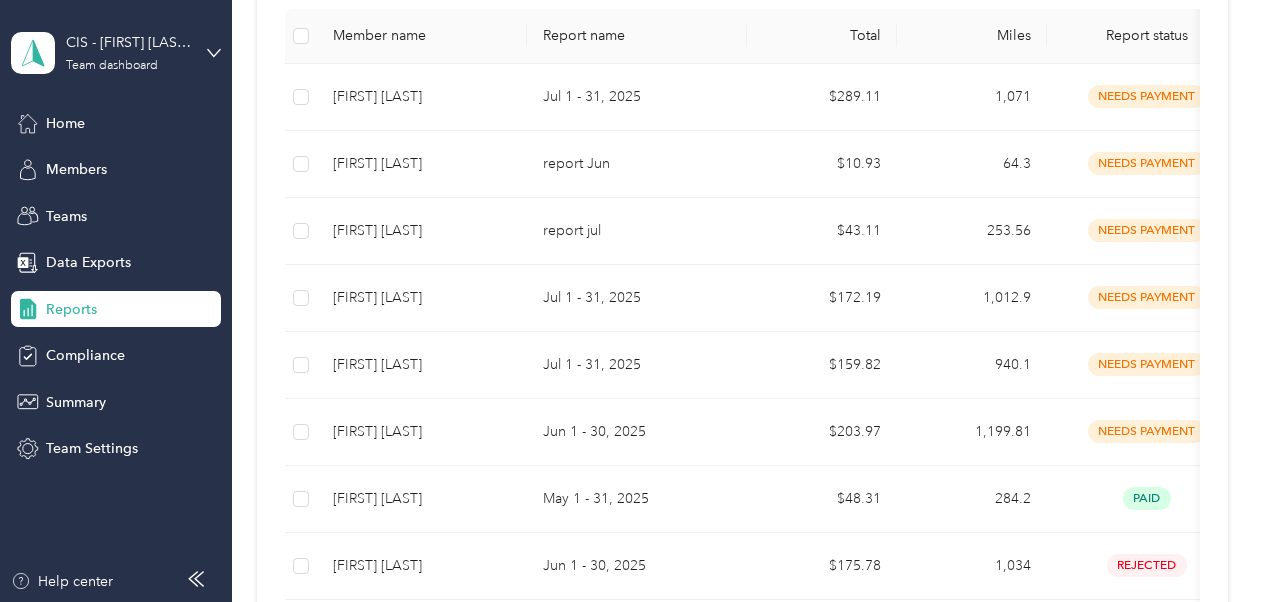 scroll, scrollTop: 458, scrollLeft: 0, axis: vertical 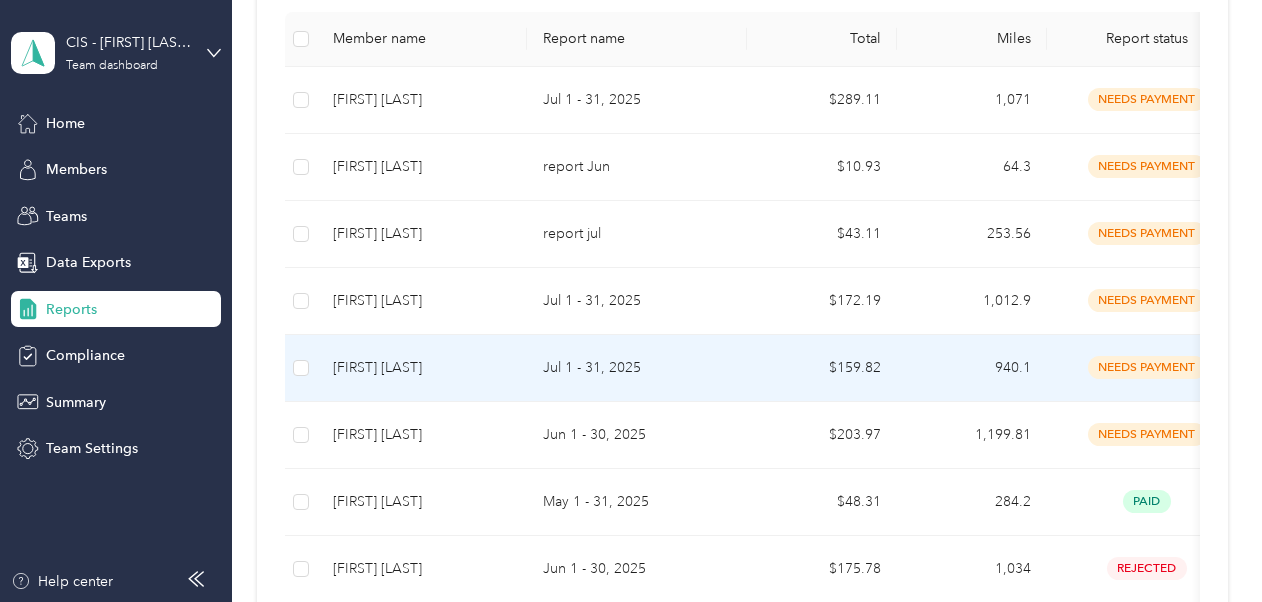 click on "needs payment" at bounding box center (1147, 367) 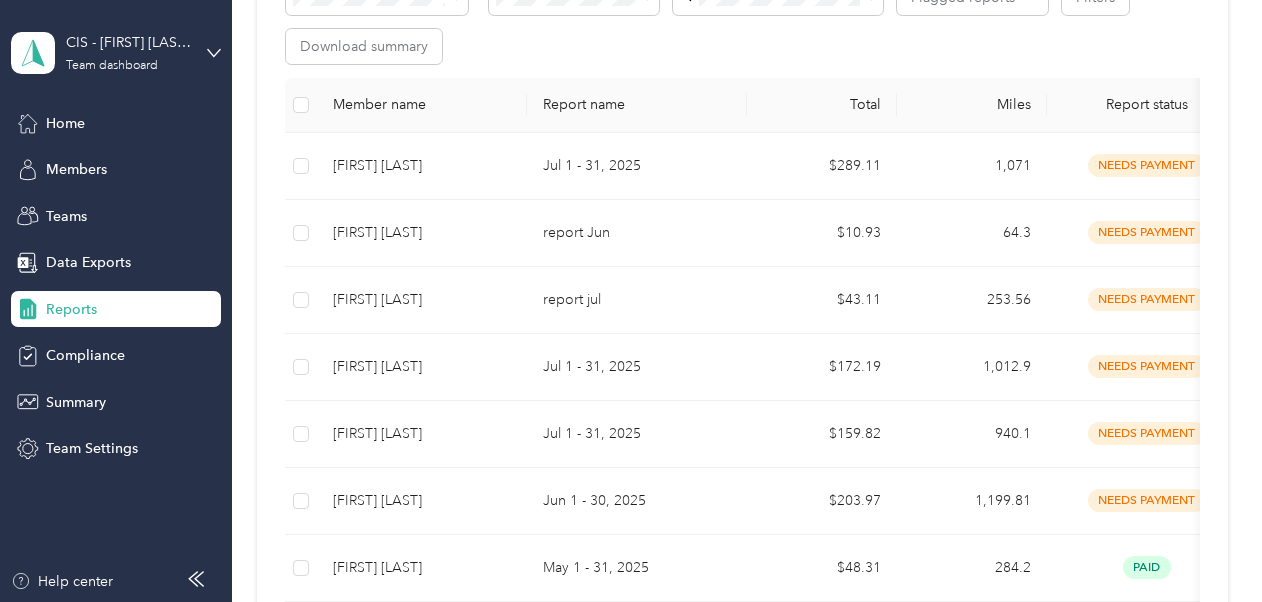 scroll, scrollTop: 418, scrollLeft: 0, axis: vertical 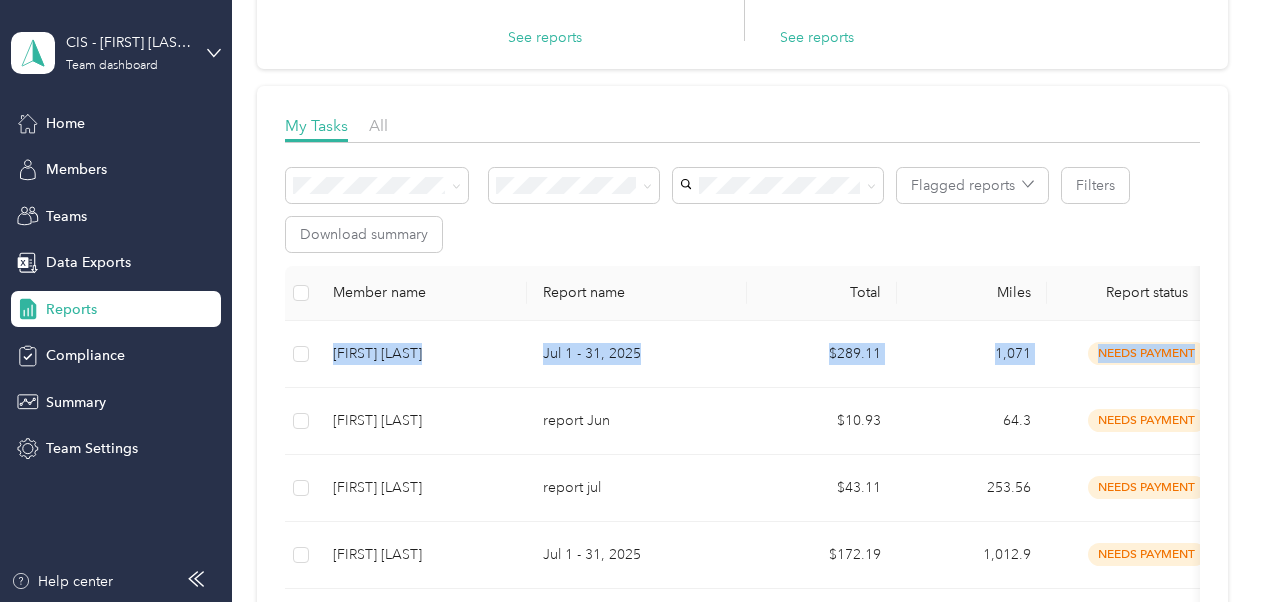 drag, startPoint x: 1245, startPoint y: 323, endPoint x: 1241, endPoint y: 298, distance: 25.317978 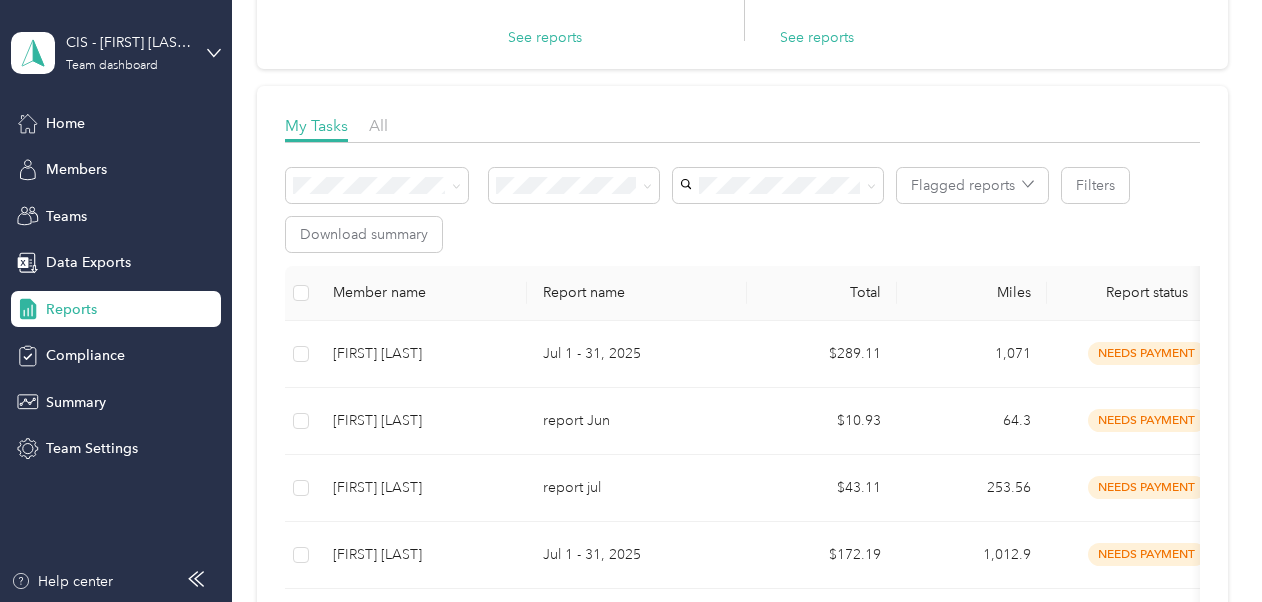 drag, startPoint x: 1241, startPoint y: 298, endPoint x: 1209, endPoint y: 121, distance: 179.8694 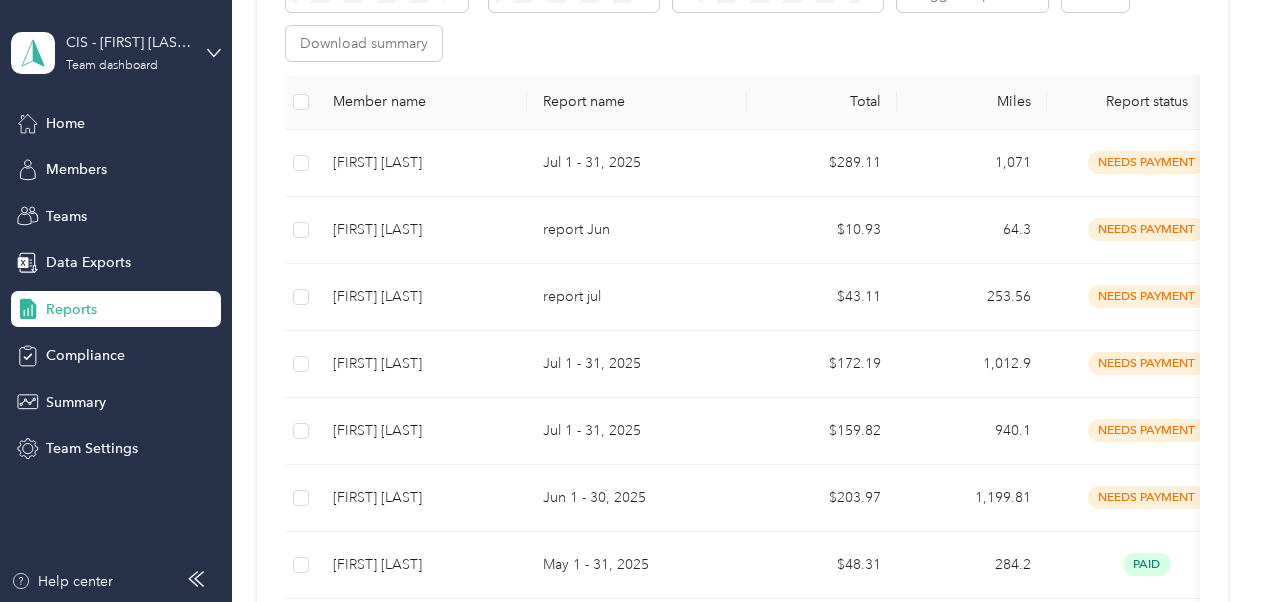 scroll, scrollTop: 432, scrollLeft: 0, axis: vertical 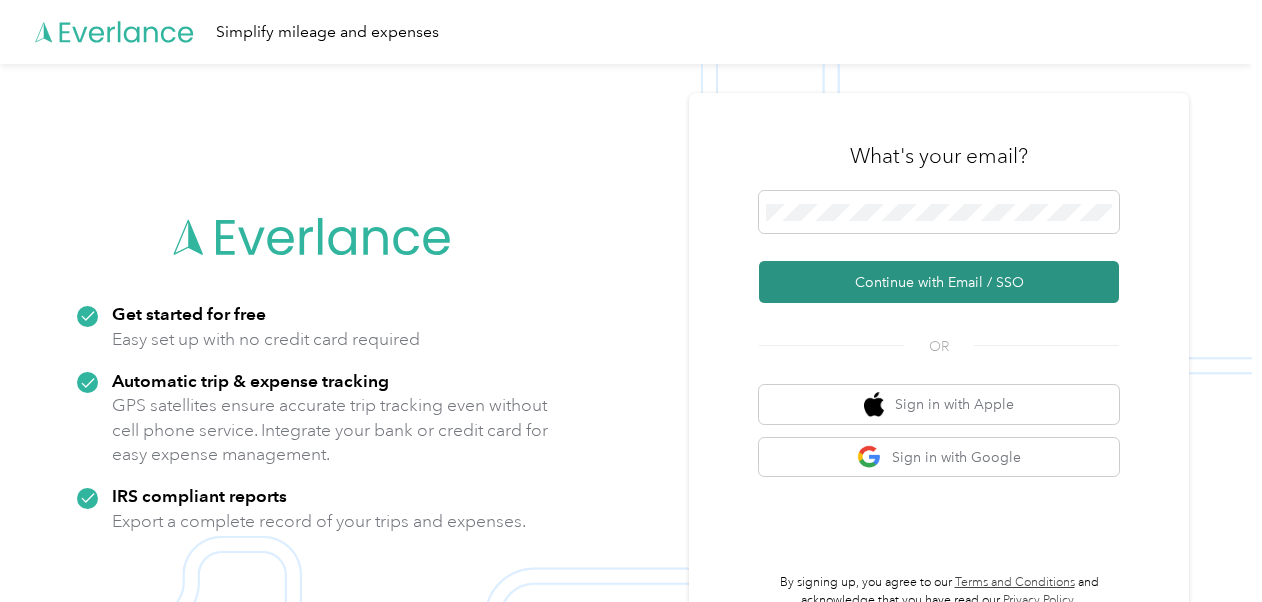 click on "Continue with Email / SSO" at bounding box center (939, 282) 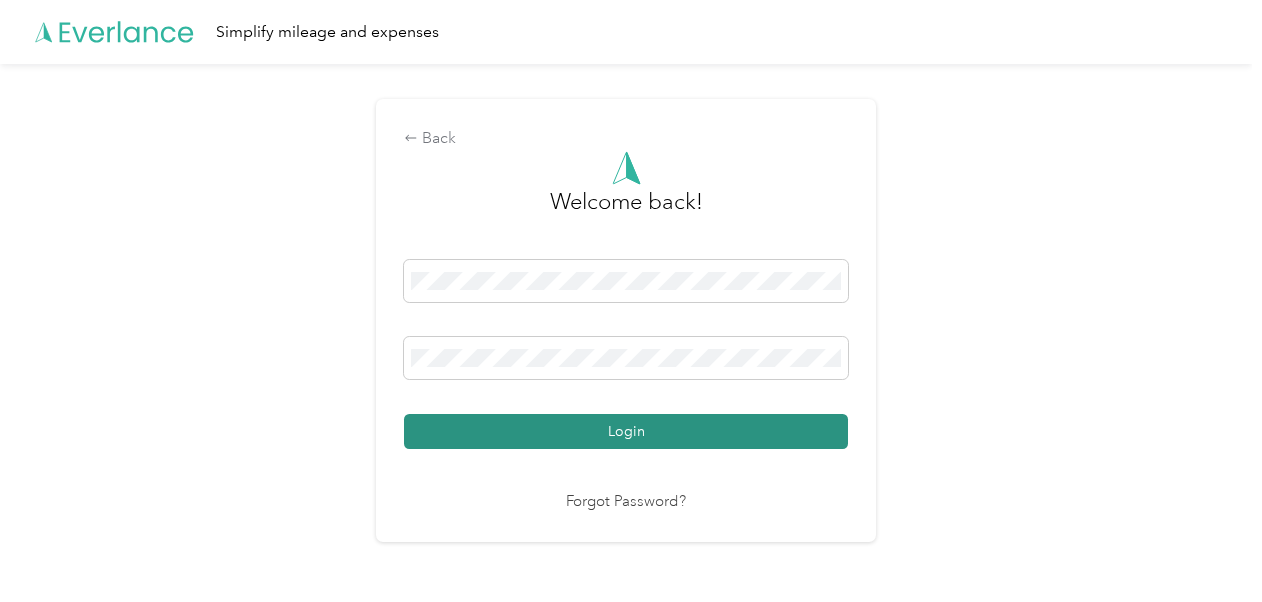 click on "Login" at bounding box center (626, 431) 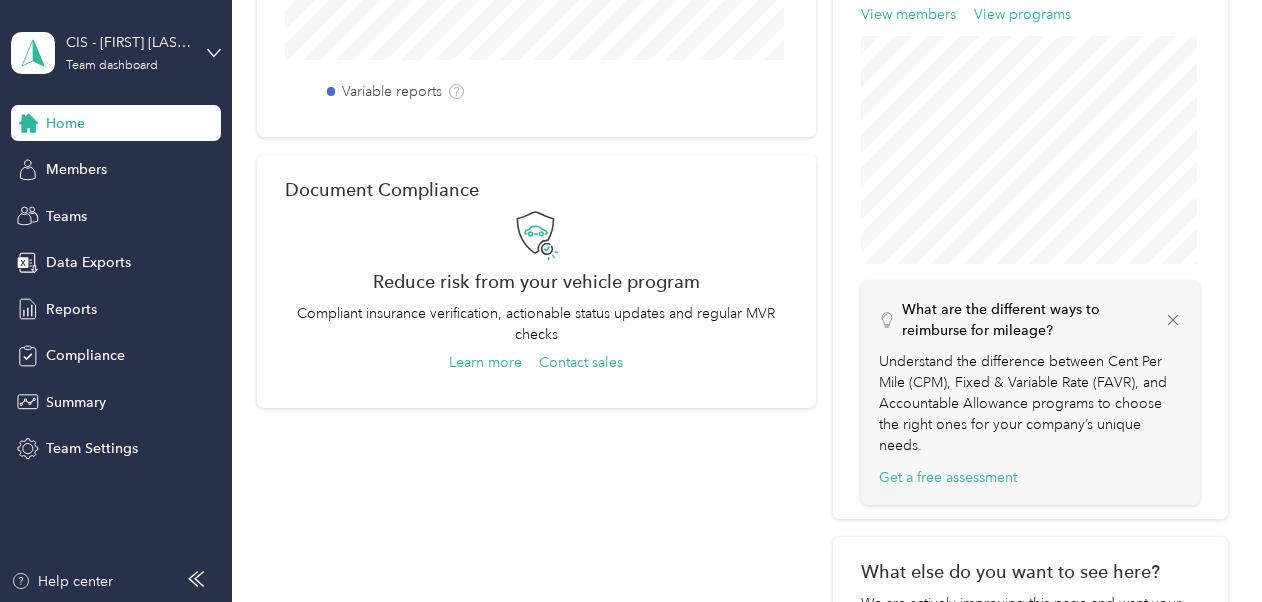 scroll, scrollTop: 870, scrollLeft: 0, axis: vertical 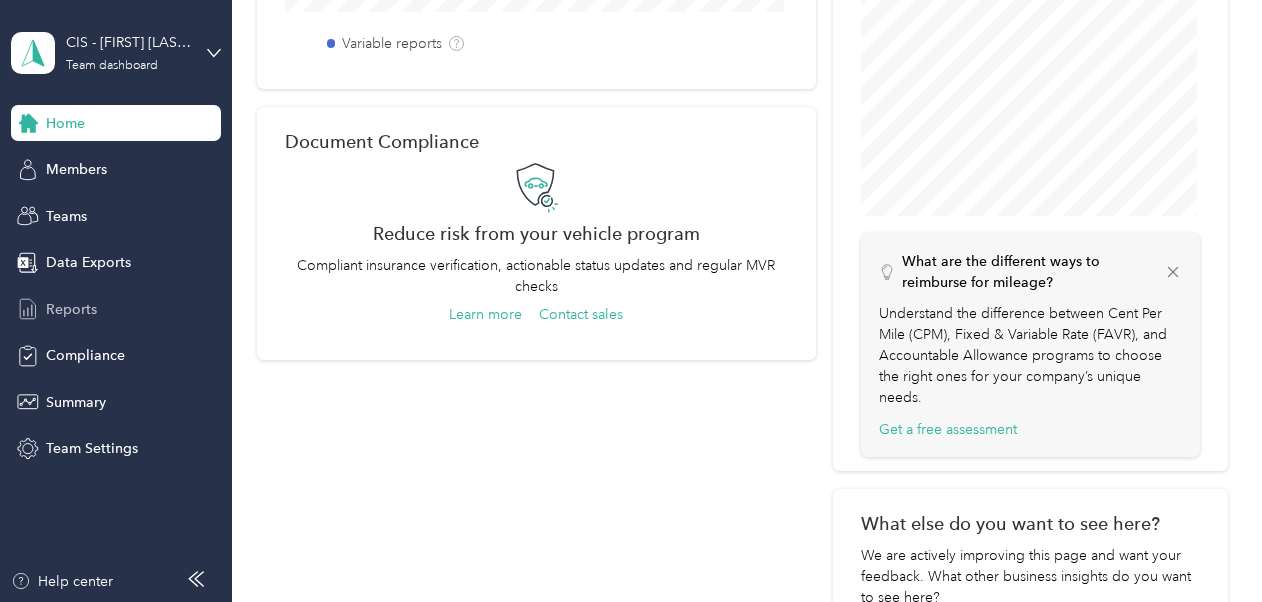 click on "Reports" at bounding box center [71, 309] 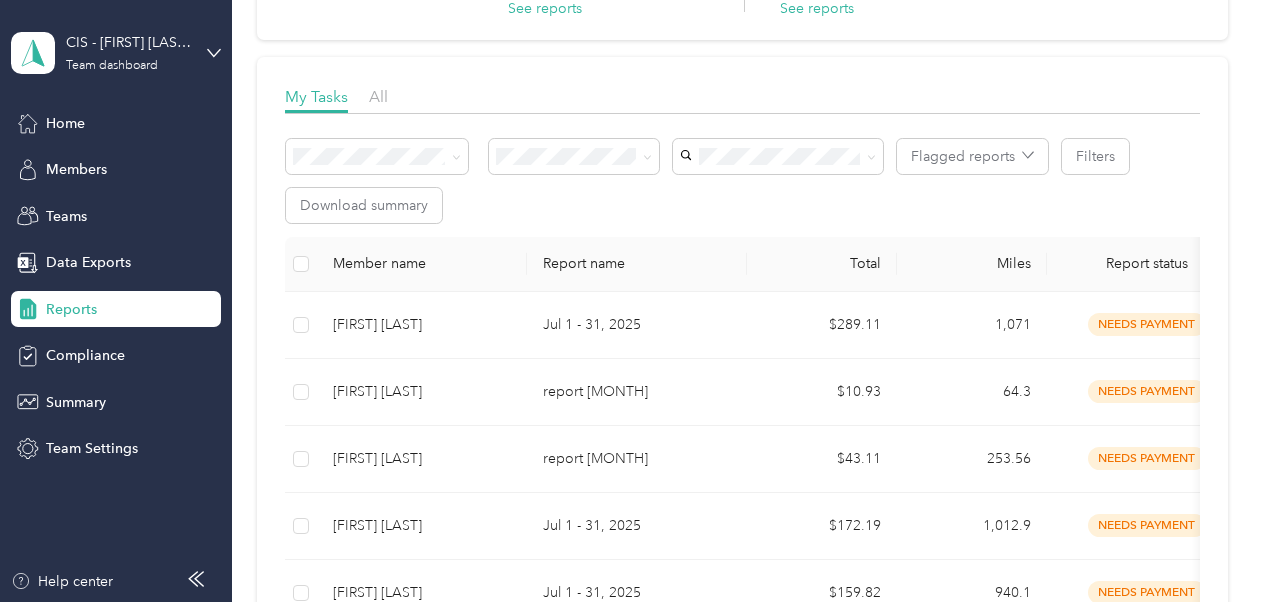 scroll, scrollTop: 295, scrollLeft: 0, axis: vertical 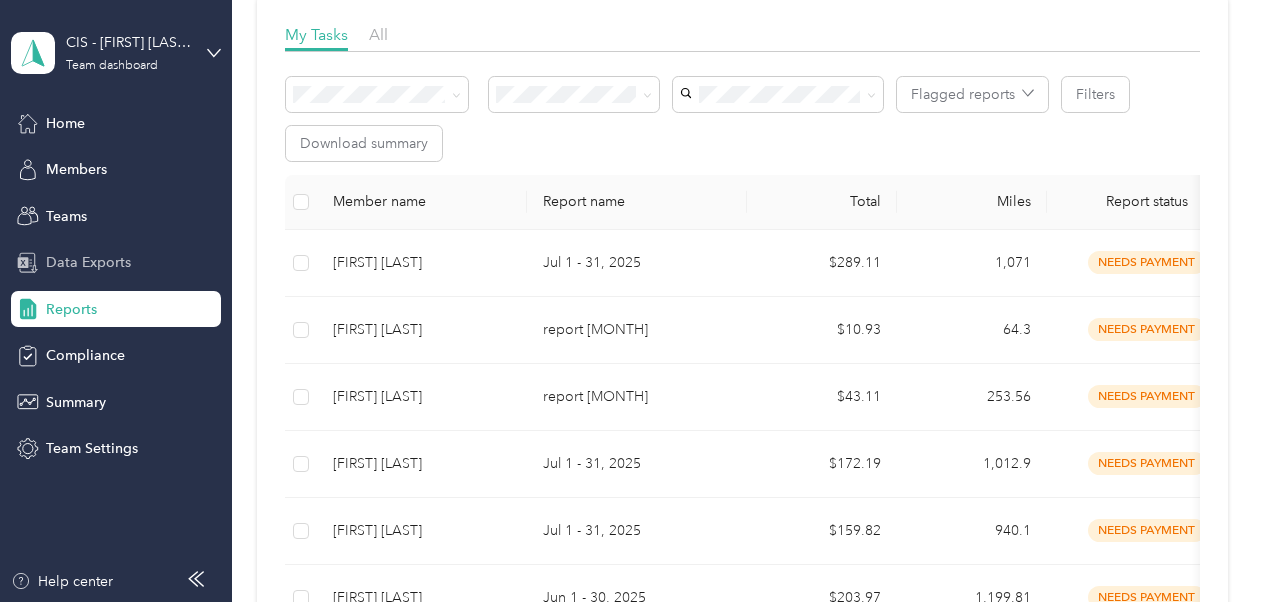 click on "Data Exports" at bounding box center [88, 262] 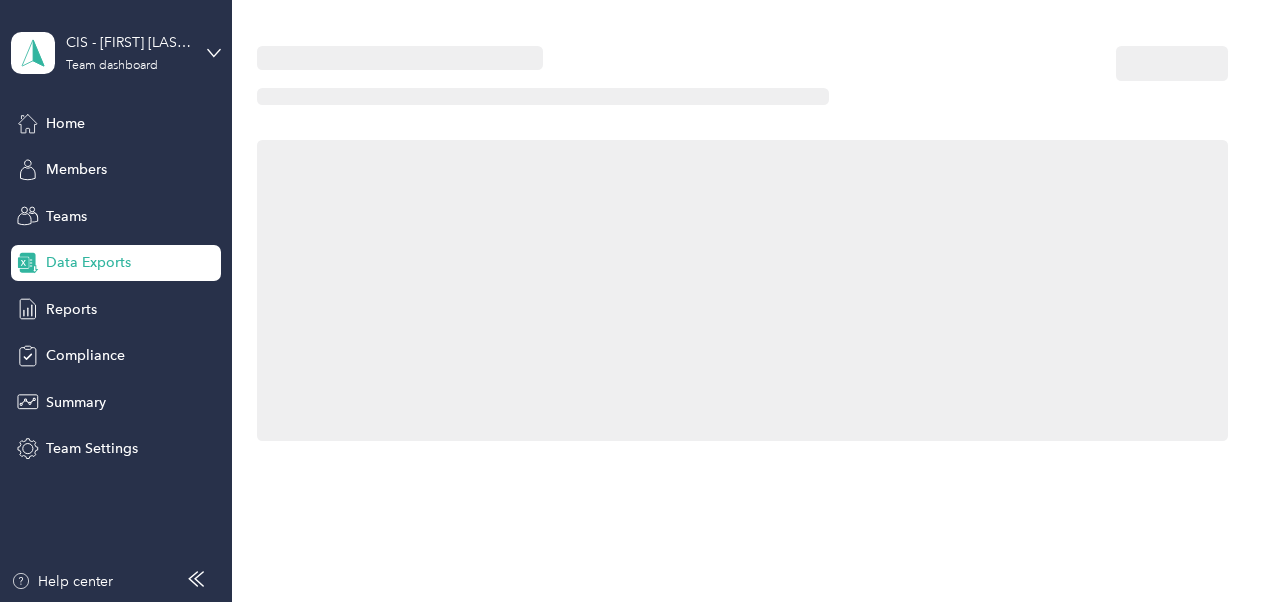scroll, scrollTop: 0, scrollLeft: 0, axis: both 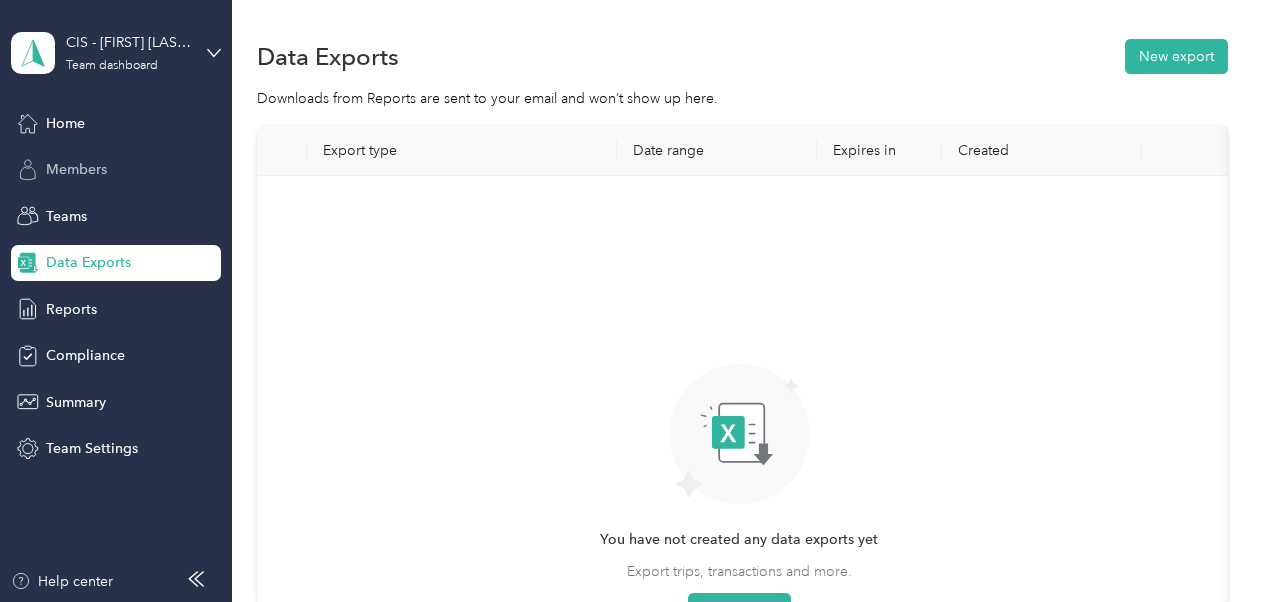 click on "Members" at bounding box center (76, 169) 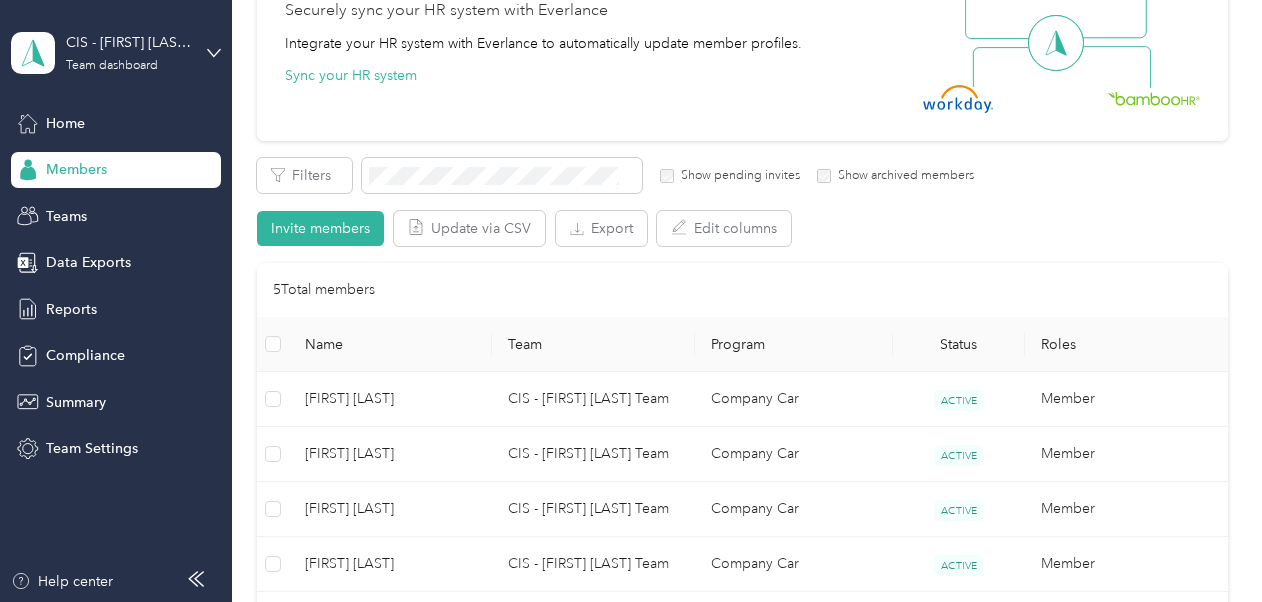 scroll, scrollTop: 325, scrollLeft: 0, axis: vertical 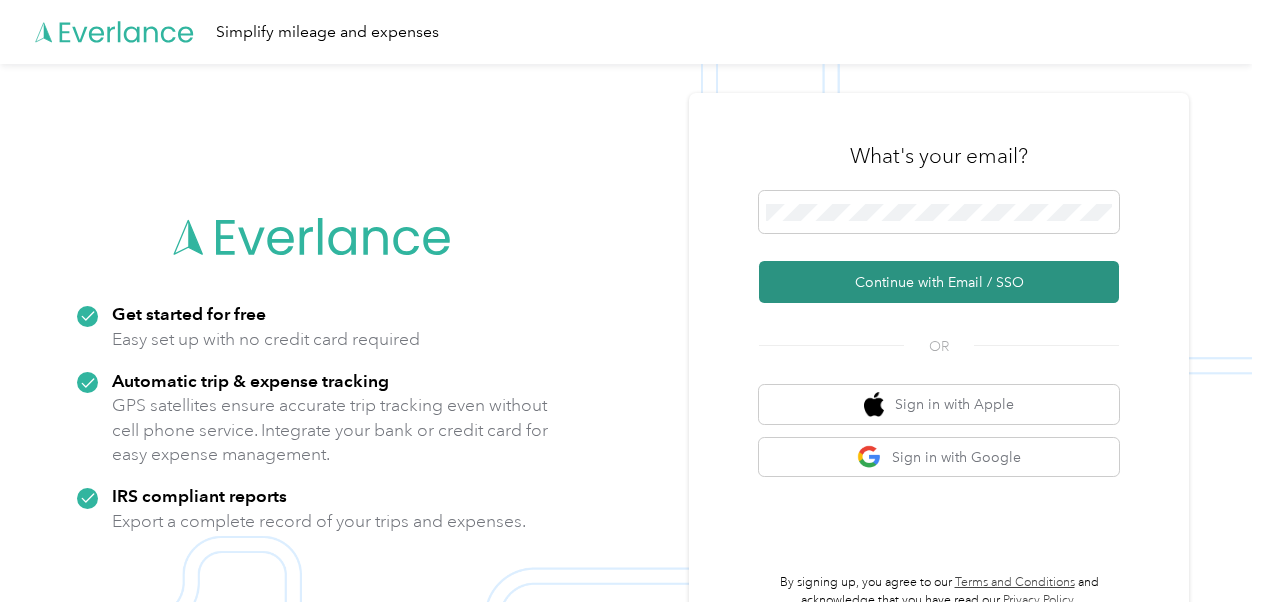 click on "Continue with Email / SSO" at bounding box center (939, 282) 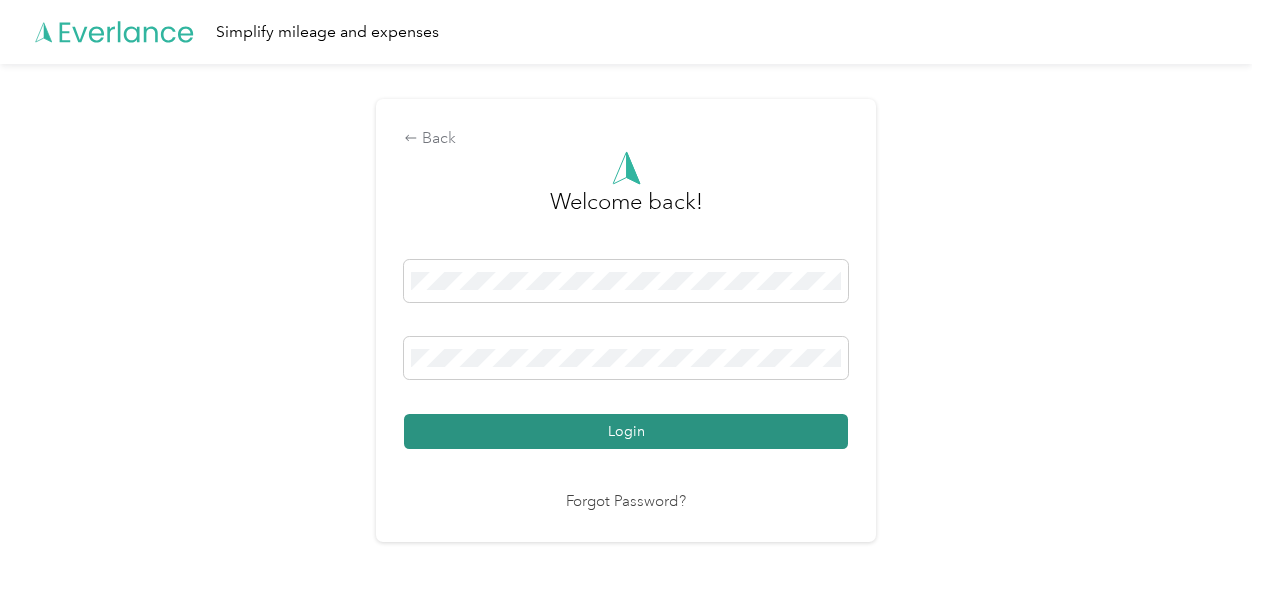 click on "Login" at bounding box center [626, 431] 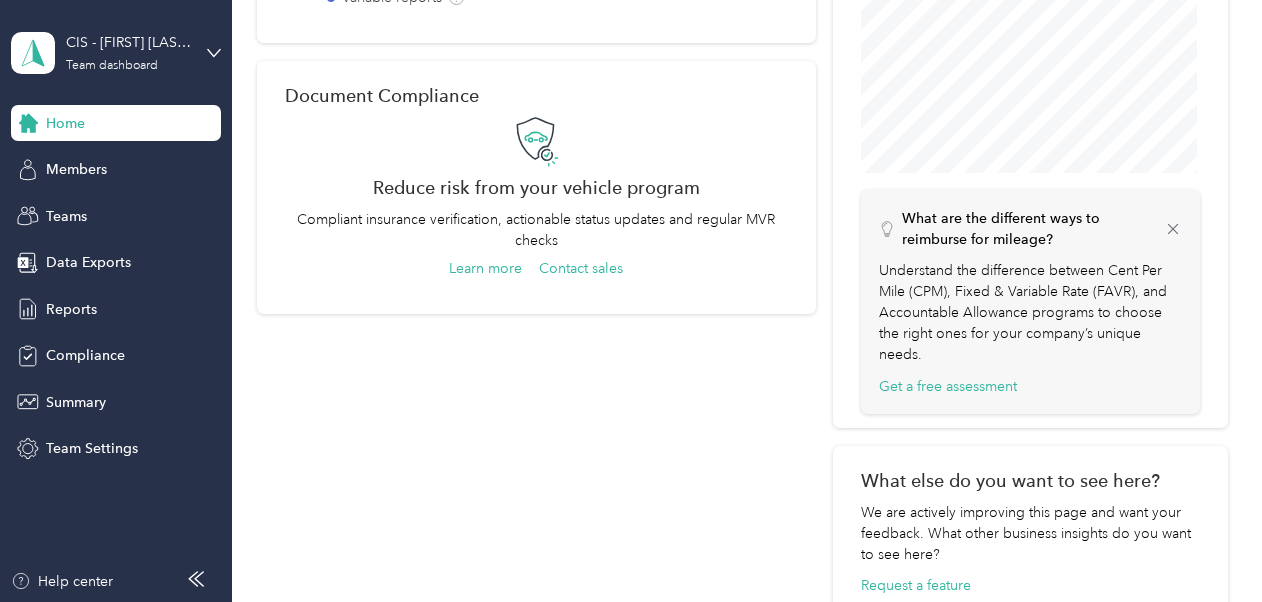 scroll, scrollTop: 872, scrollLeft: 0, axis: vertical 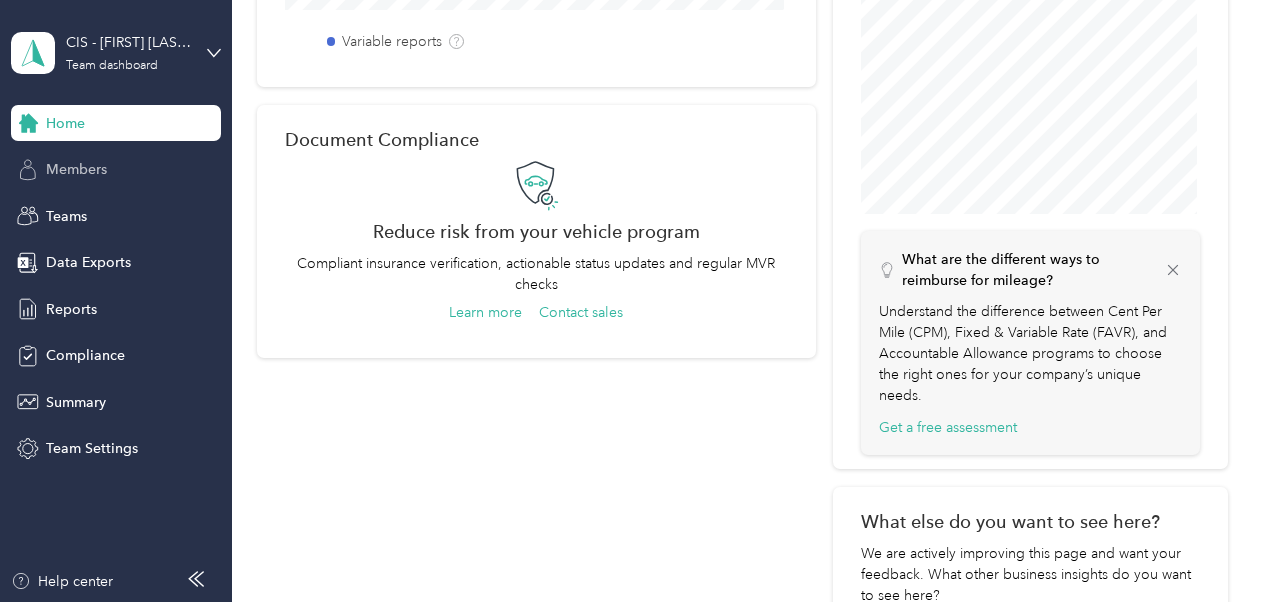 click on "Members" at bounding box center [76, 169] 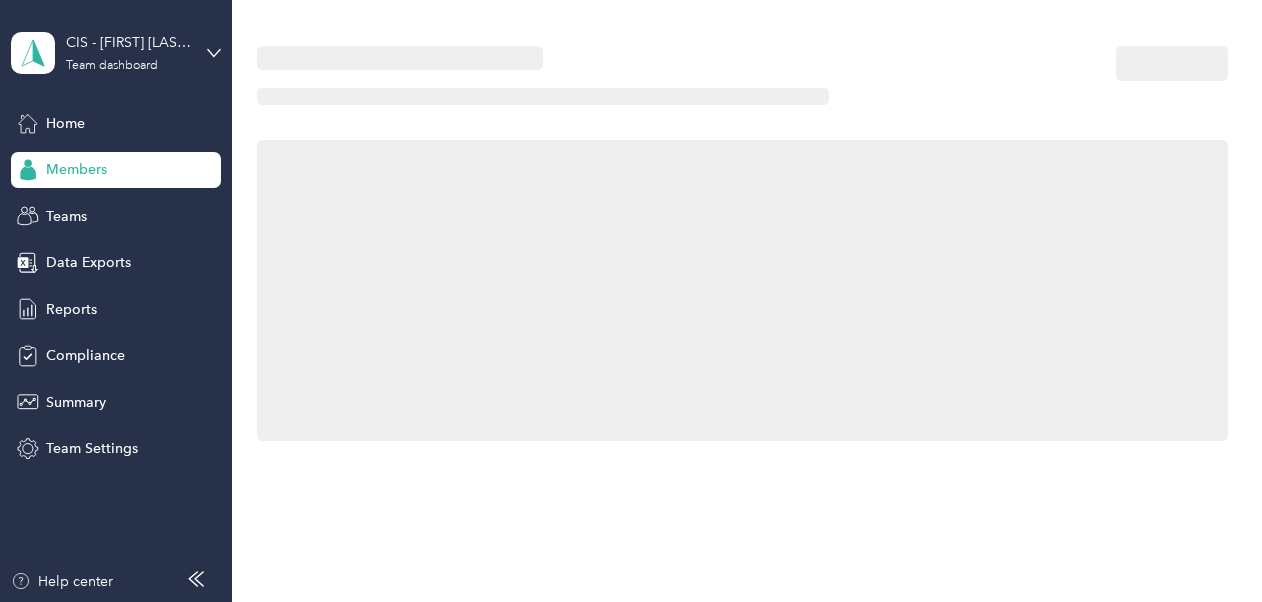 scroll, scrollTop: 0, scrollLeft: 0, axis: both 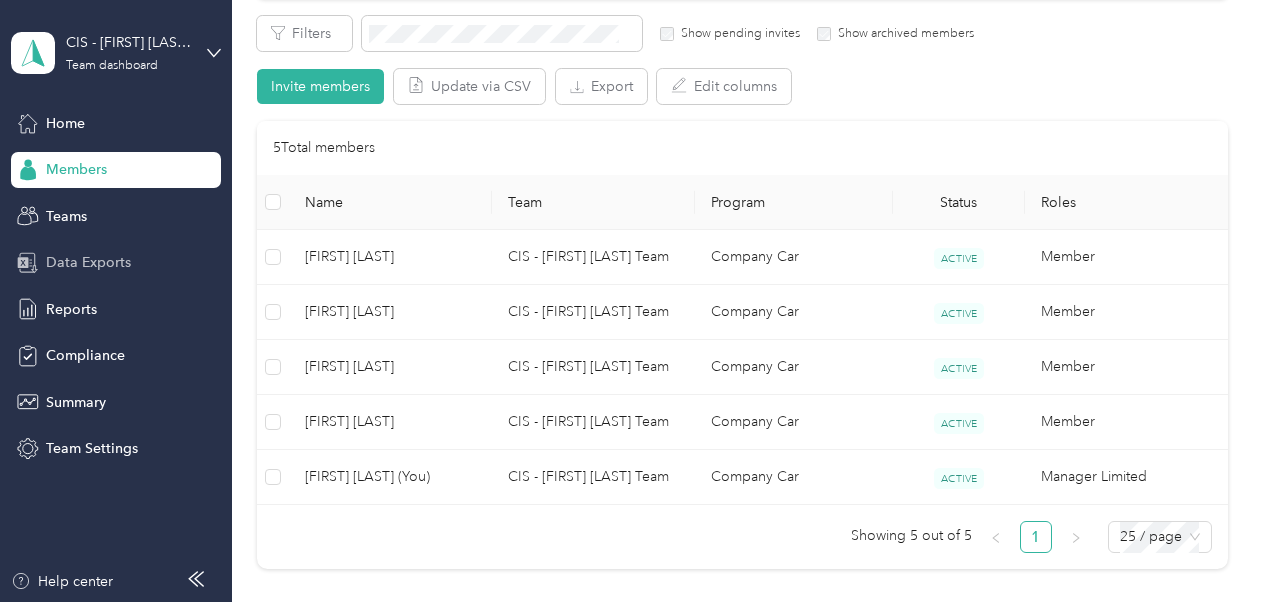 click on "Data Exports" at bounding box center (88, 262) 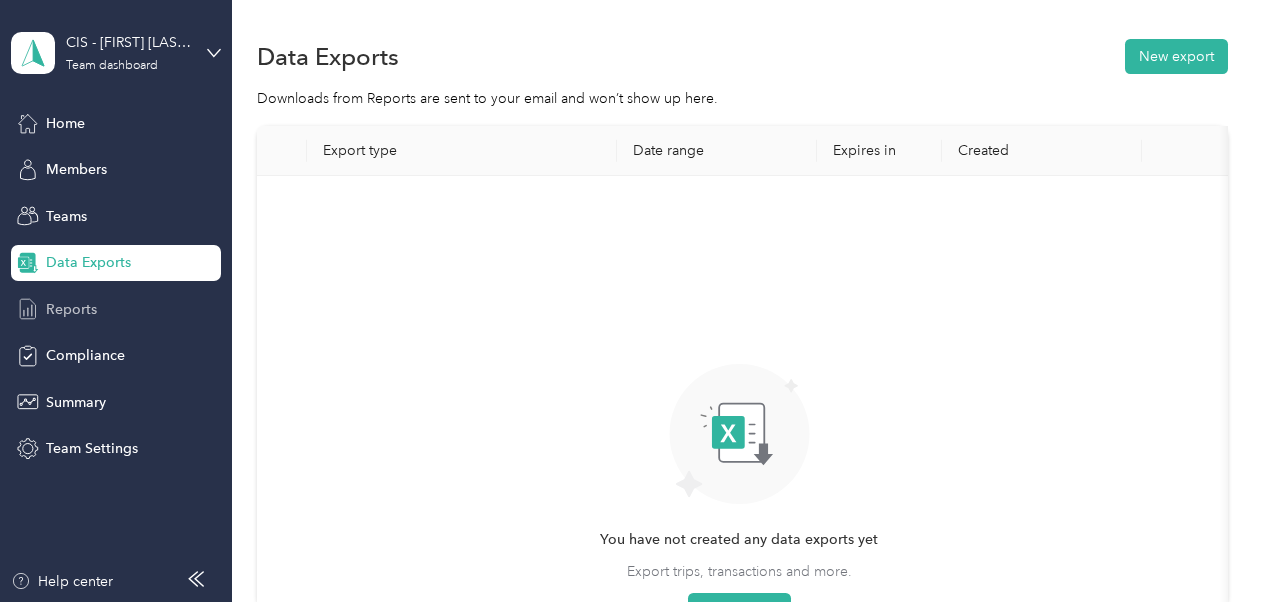 click on "Reports" at bounding box center [71, 309] 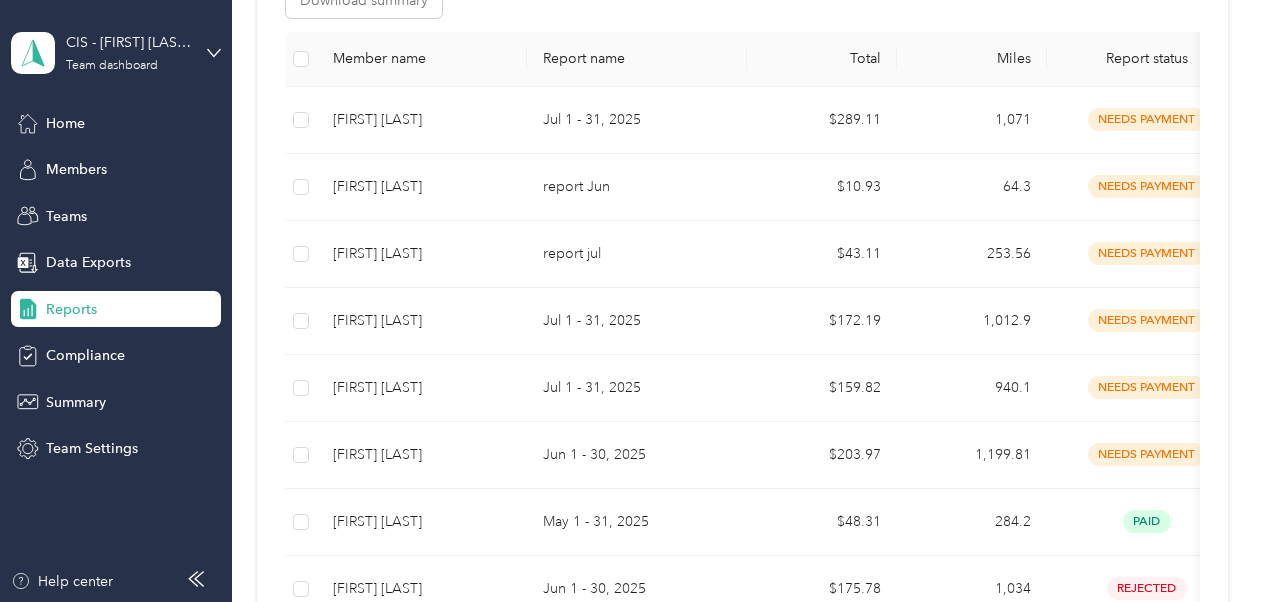 scroll, scrollTop: 450, scrollLeft: 0, axis: vertical 